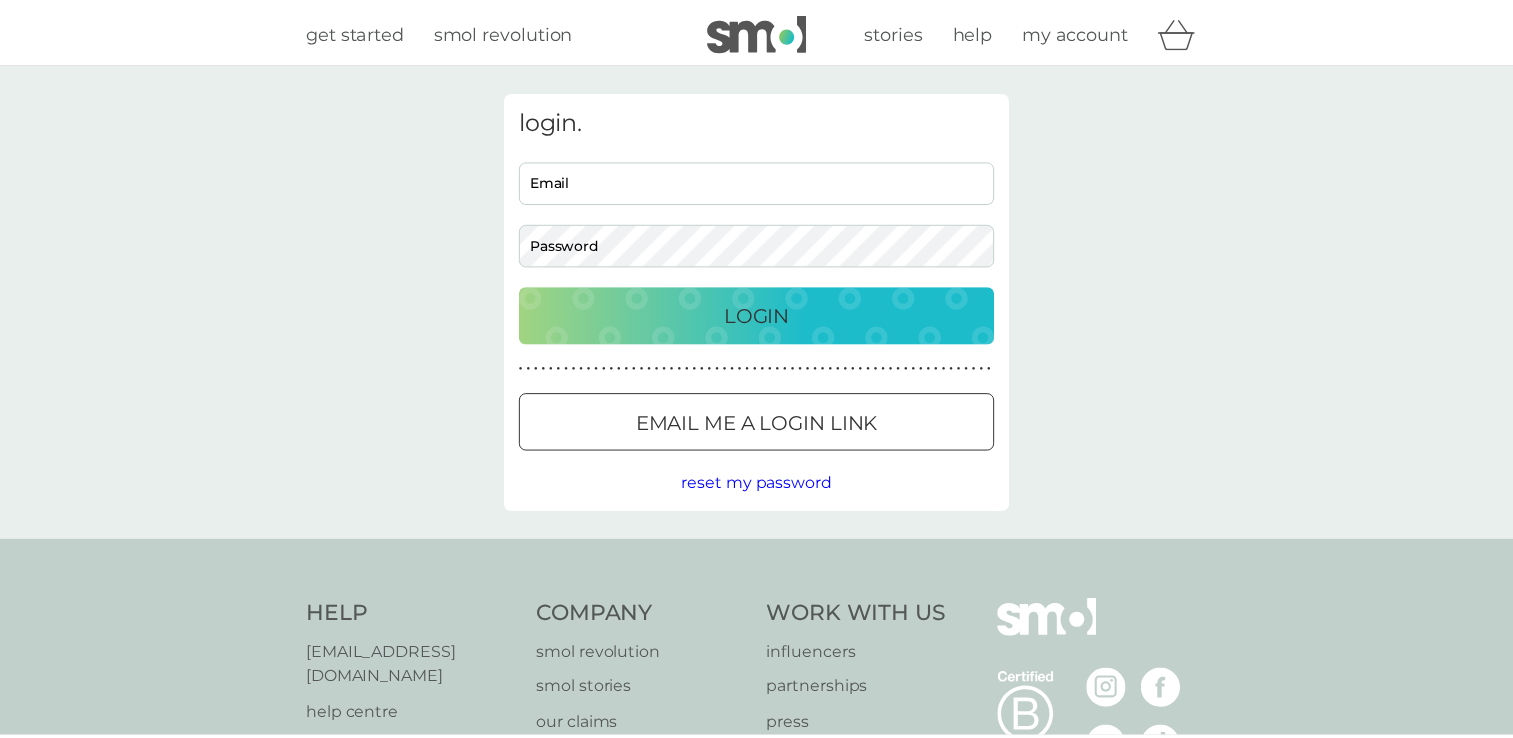 scroll, scrollTop: 0, scrollLeft: 0, axis: both 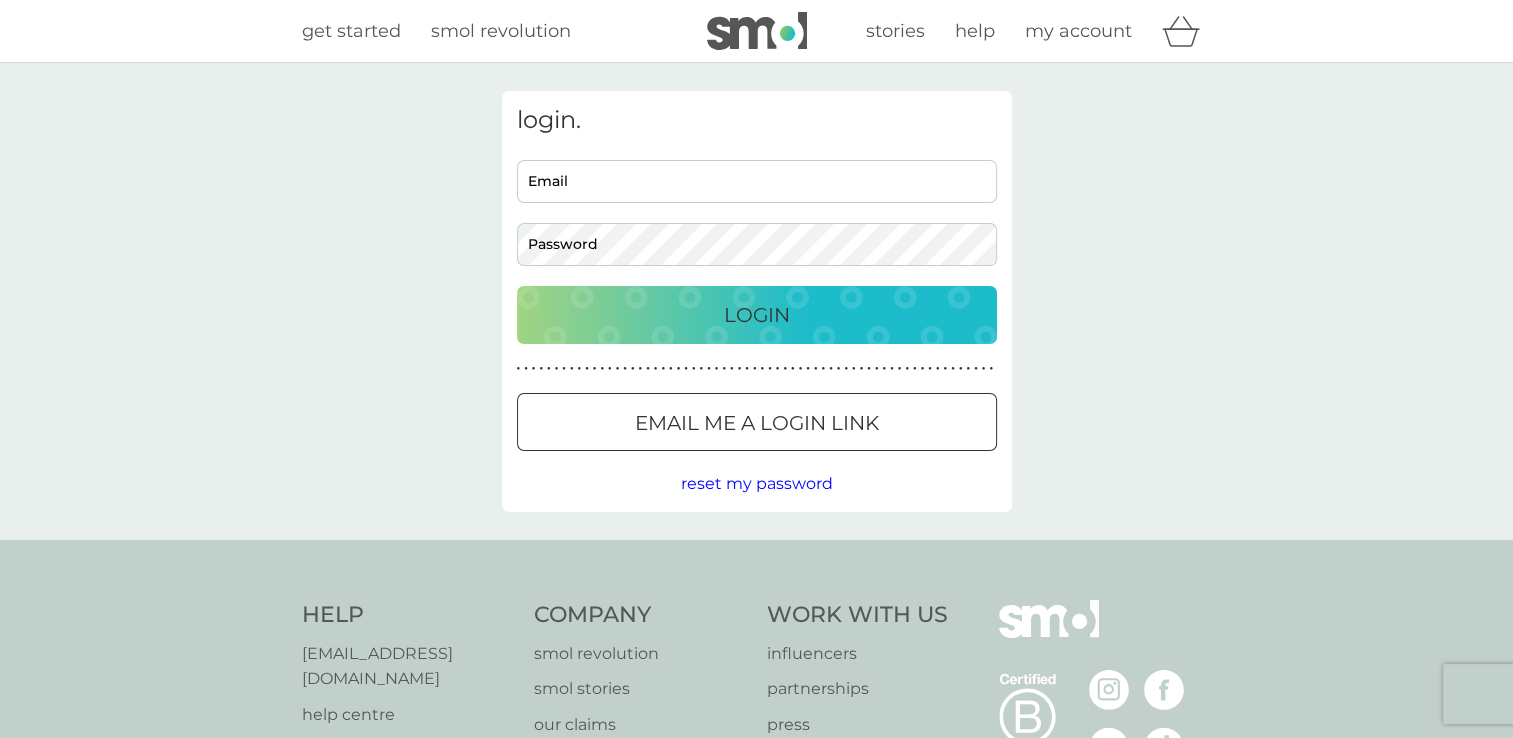 type on "ikwilde@hotmail.com" 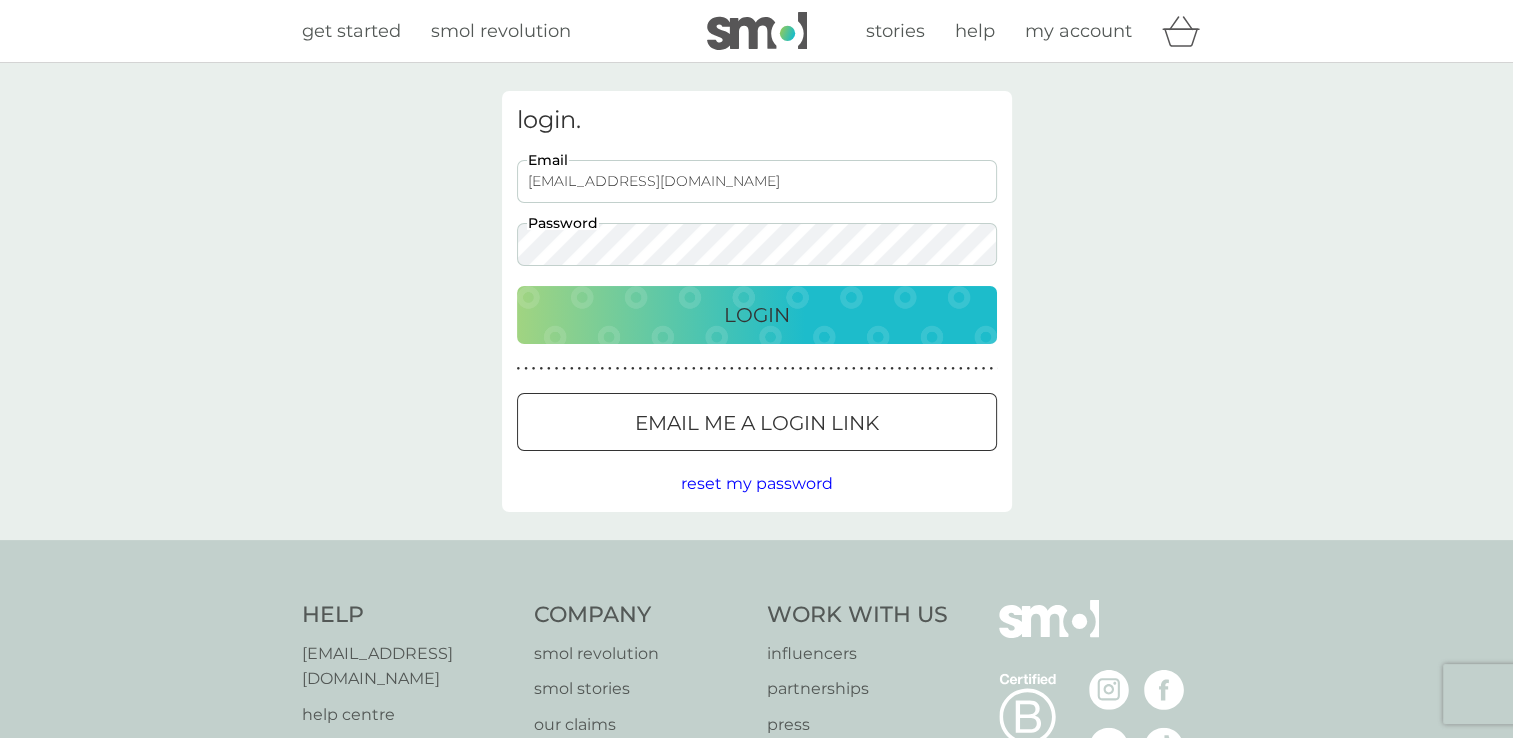 click on "Login" at bounding box center [757, 315] 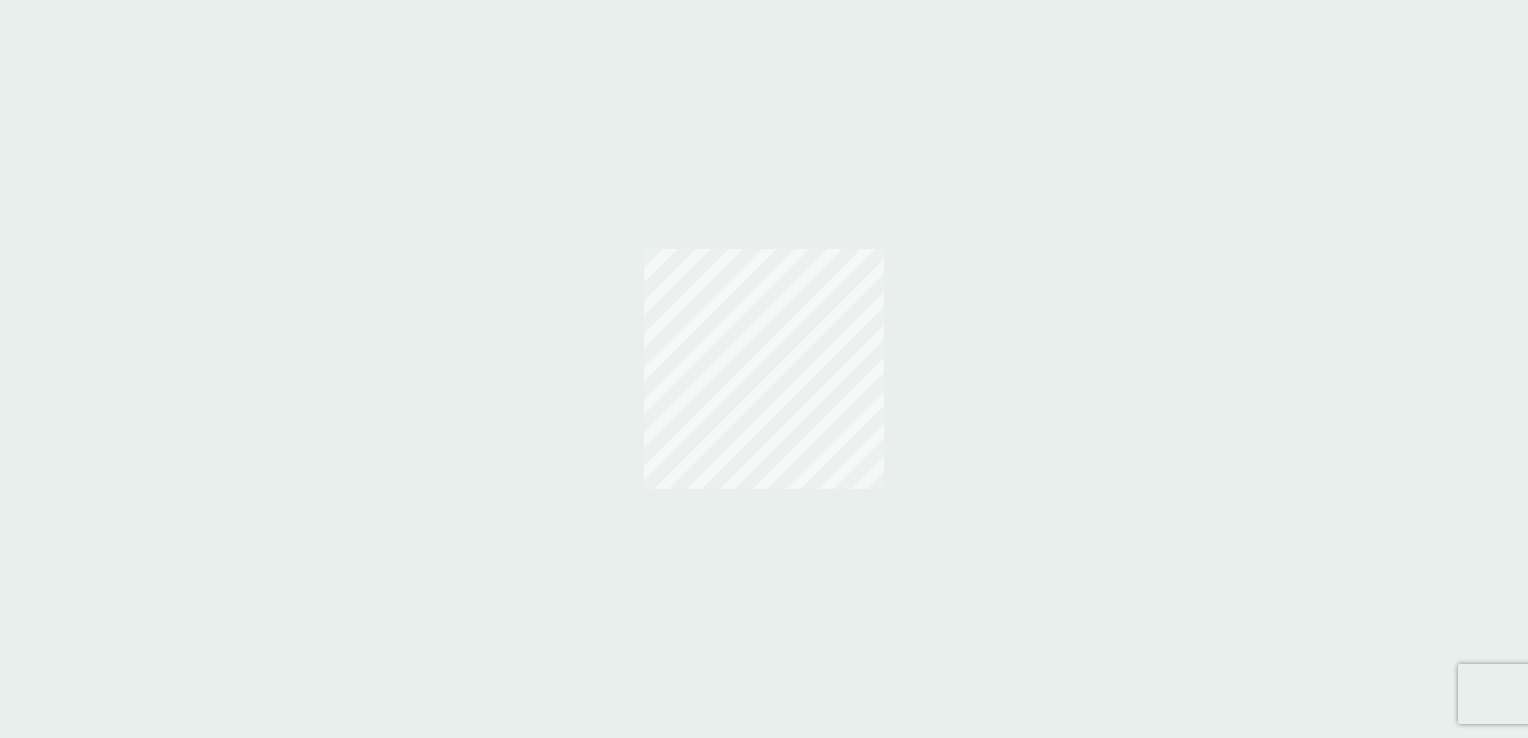 scroll, scrollTop: 0, scrollLeft: 0, axis: both 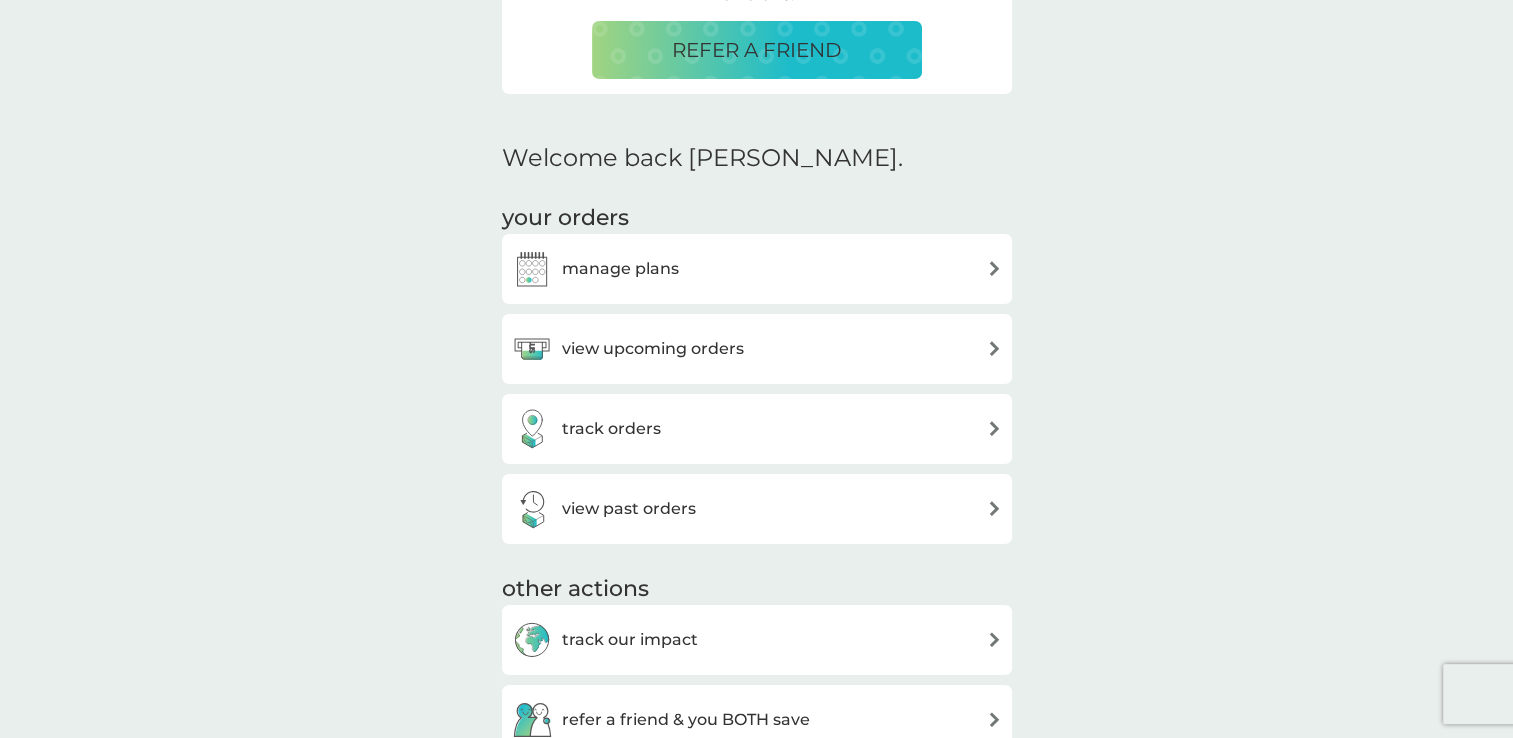 click on "view upcoming orders" at bounding box center (757, 349) 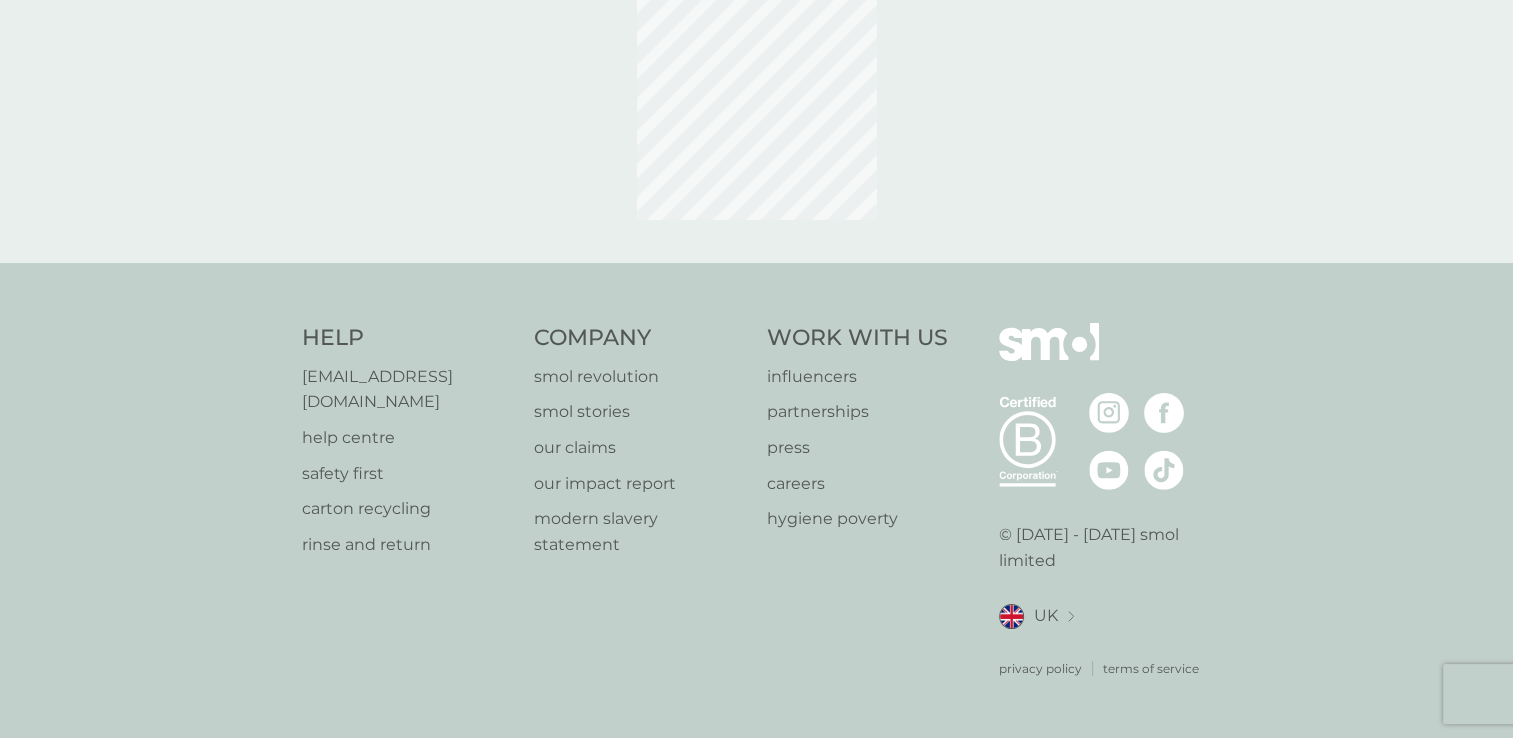 scroll, scrollTop: 0, scrollLeft: 0, axis: both 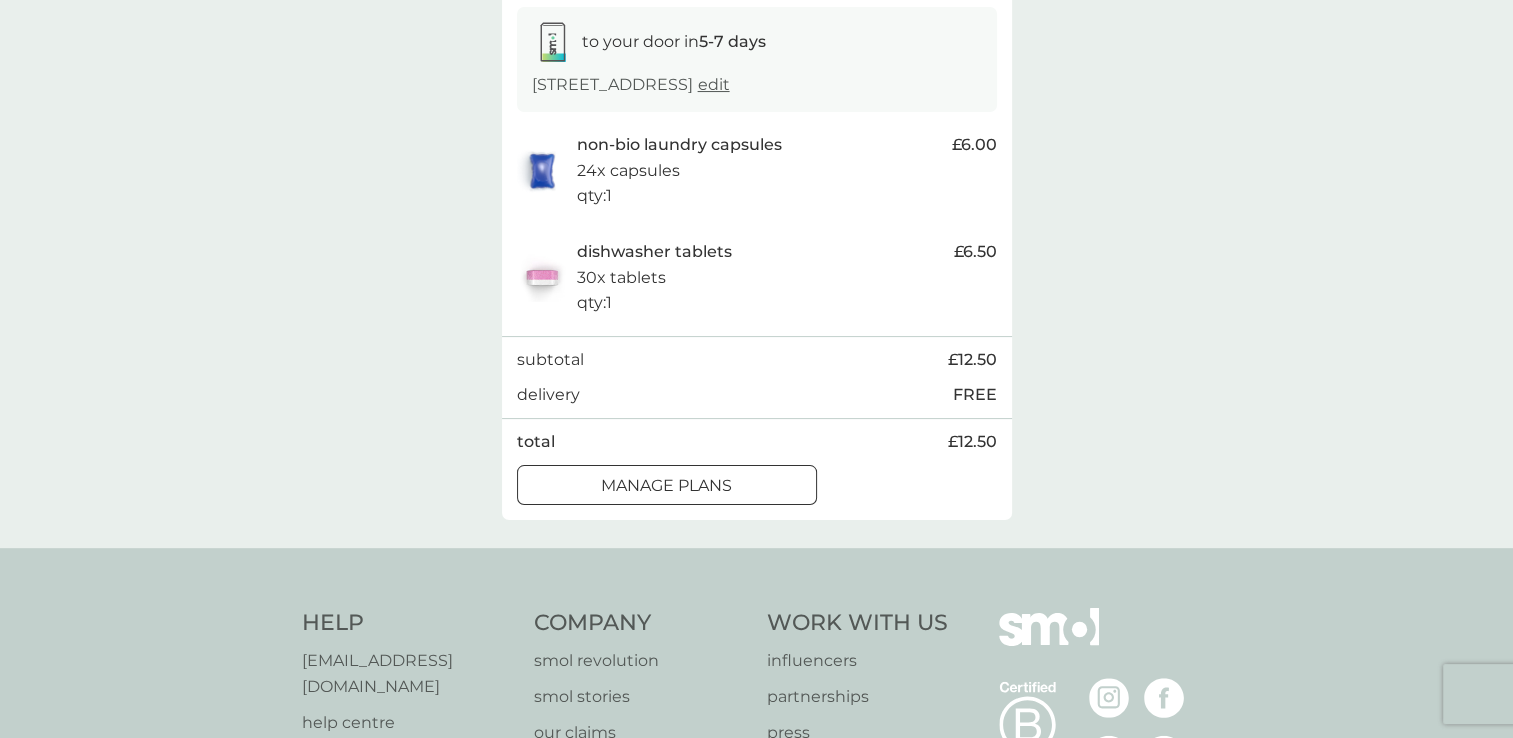 click on "manage plans" at bounding box center [666, 486] 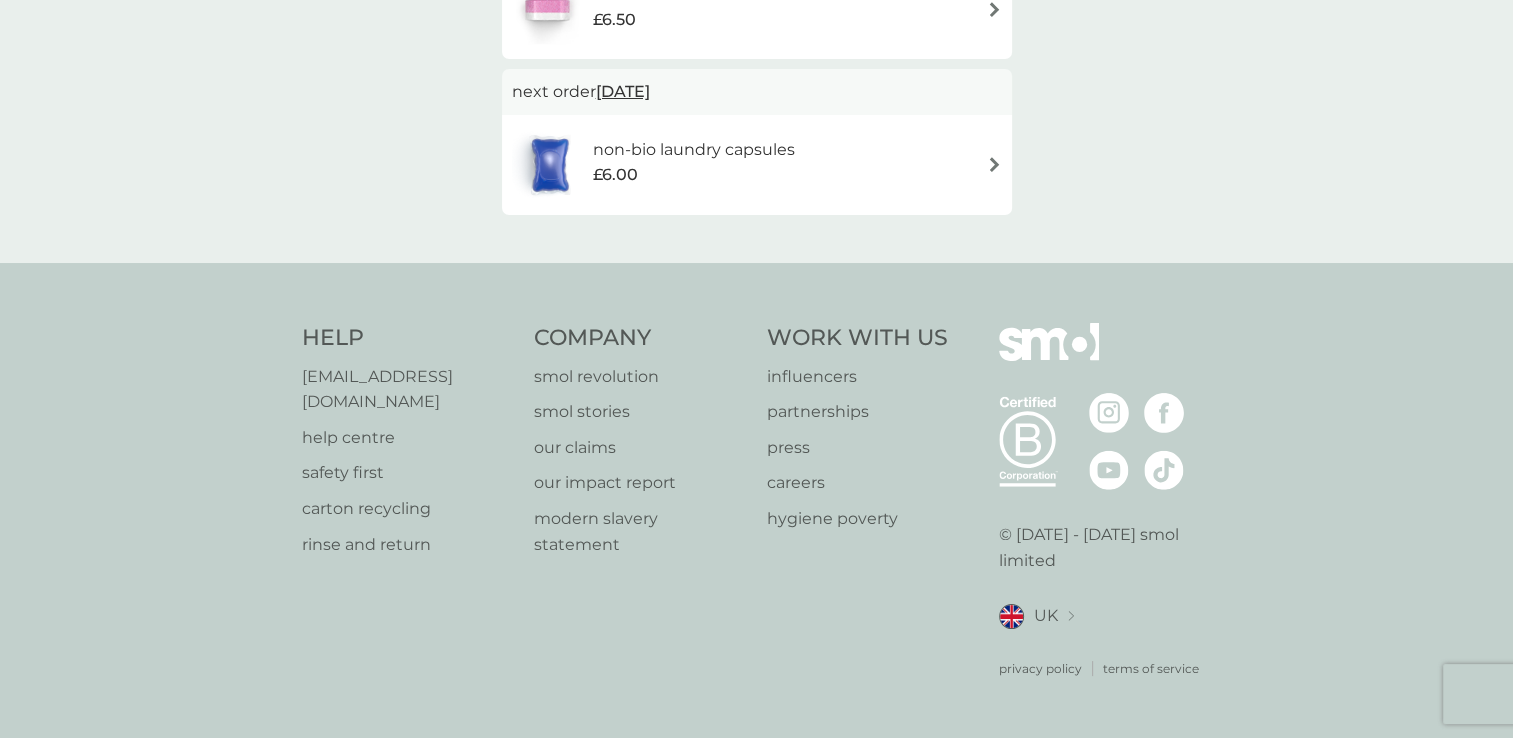 scroll, scrollTop: 0, scrollLeft: 0, axis: both 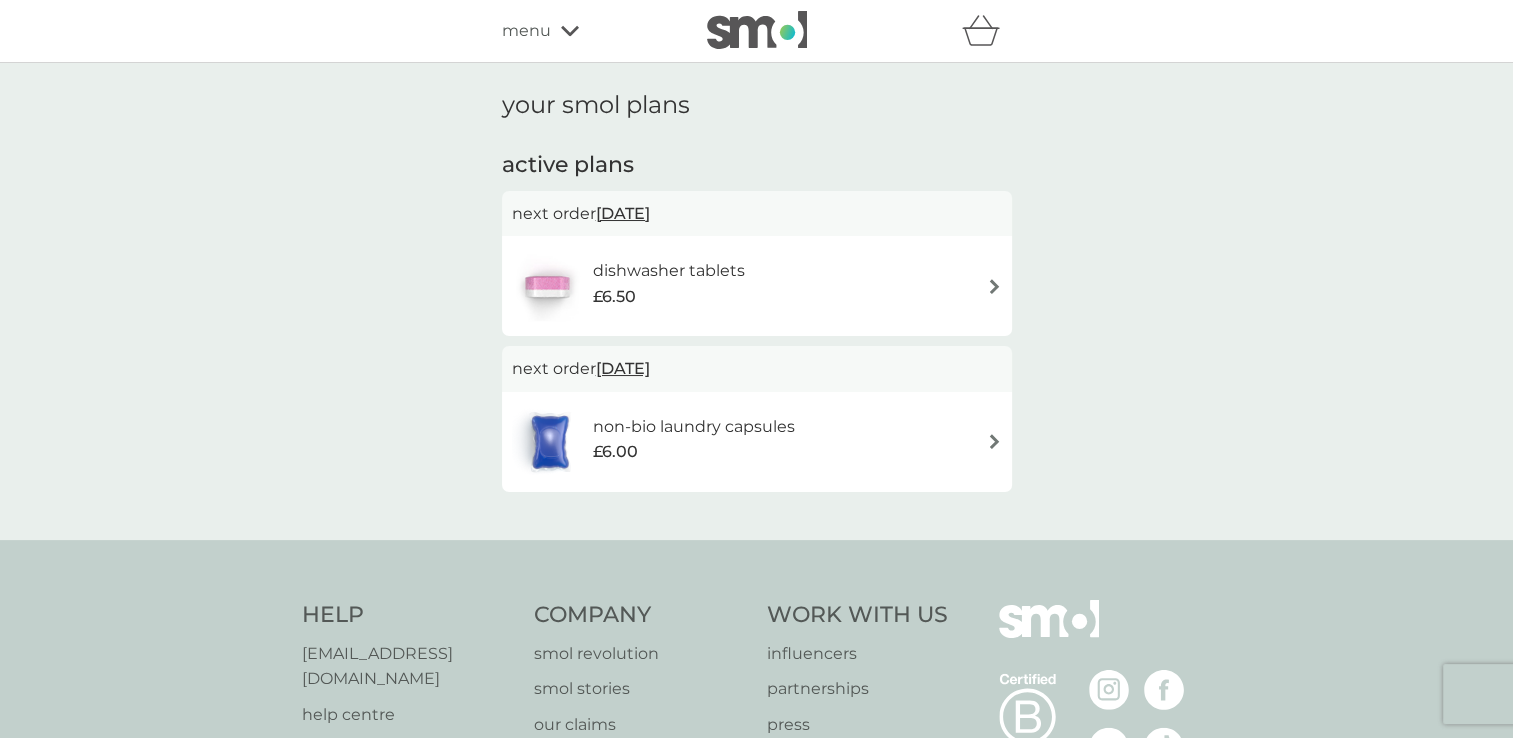 click on "dishwasher tablets £6.50" at bounding box center [757, 286] 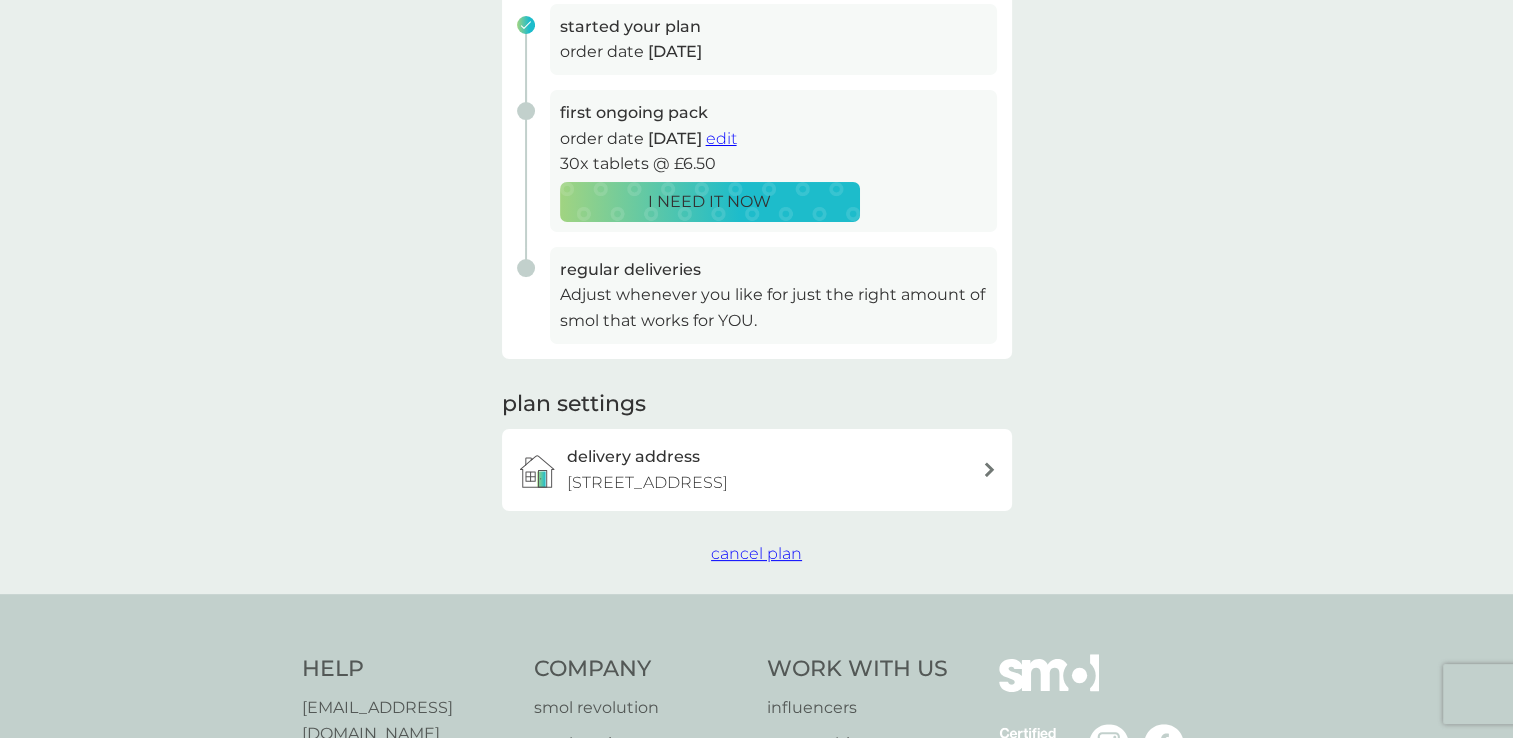scroll, scrollTop: 410, scrollLeft: 0, axis: vertical 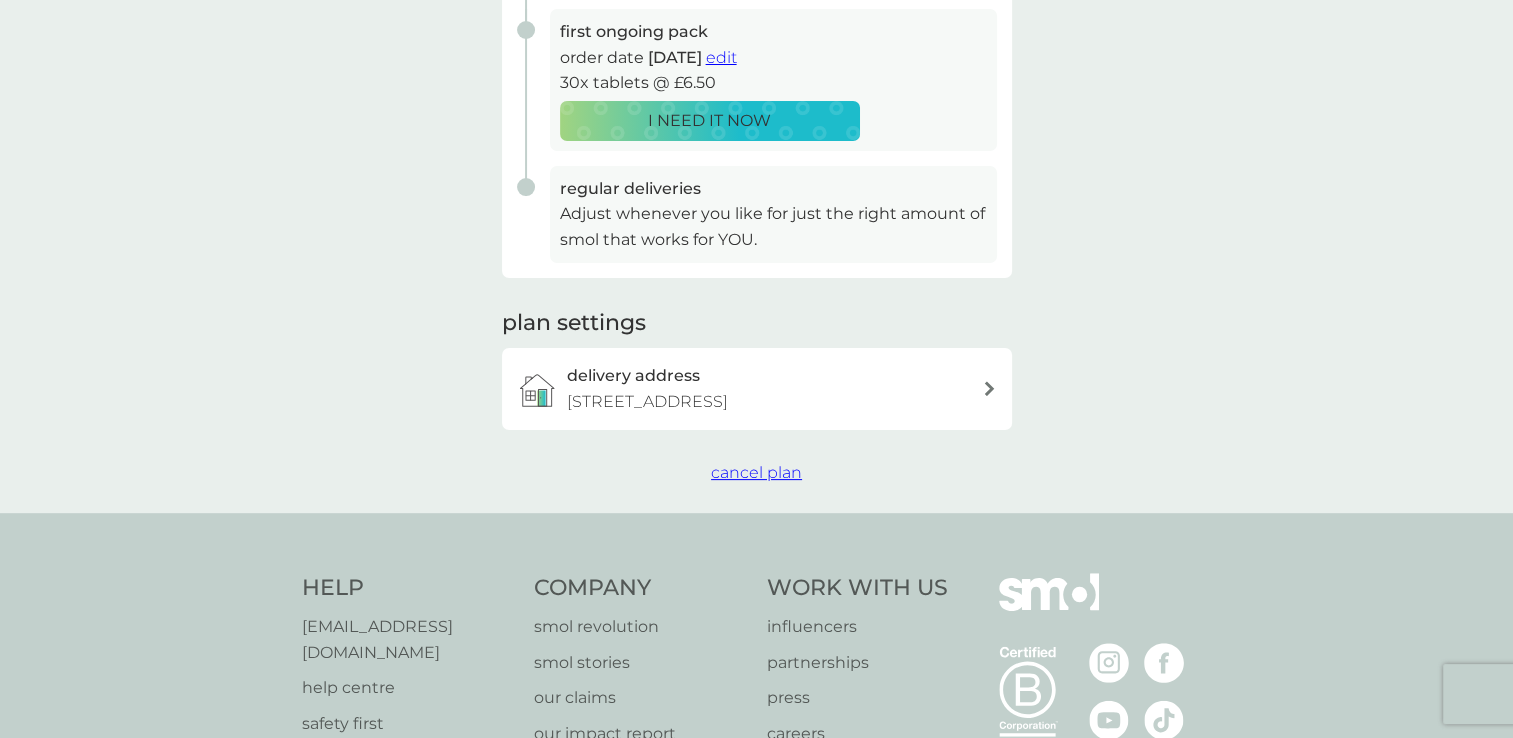 click on "cancel plan" at bounding box center [756, 472] 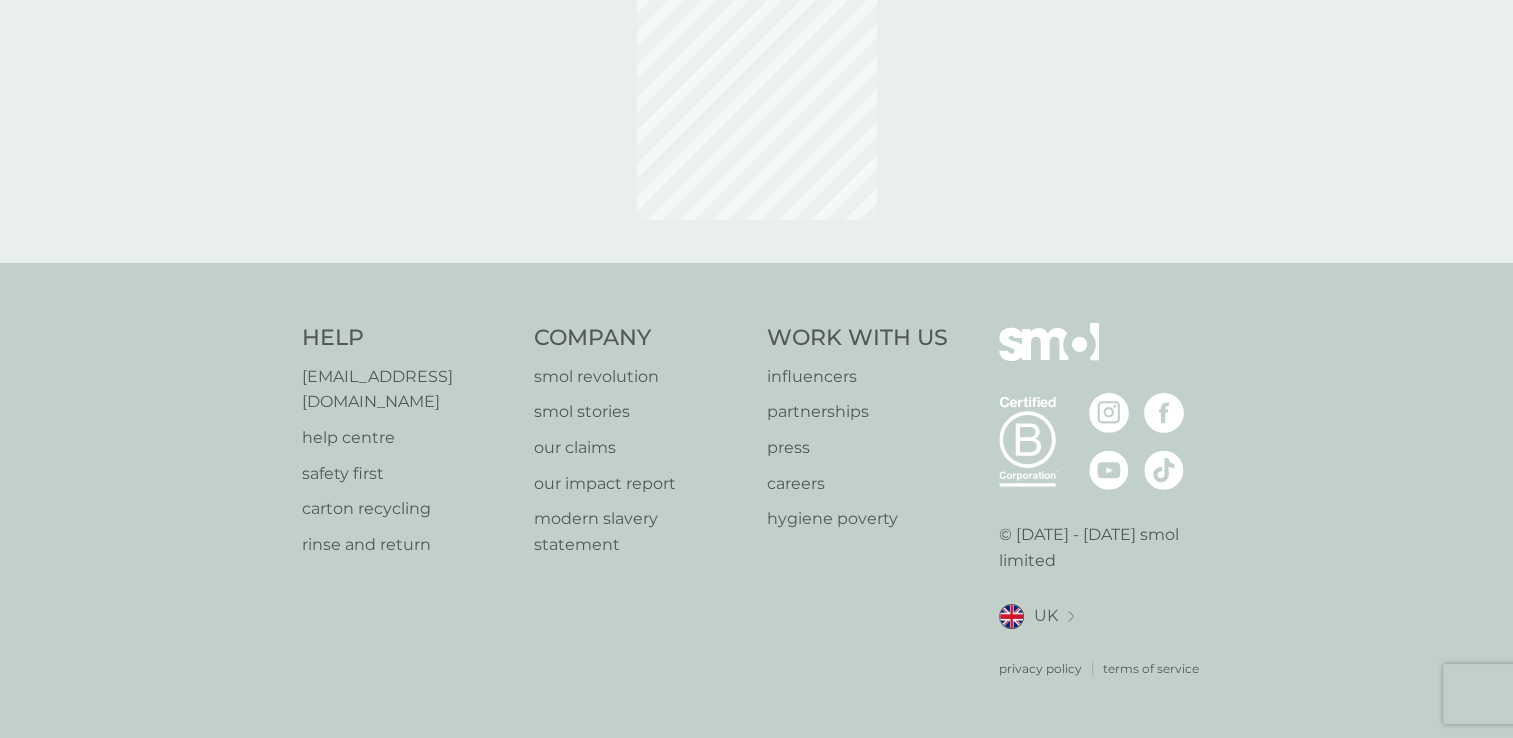 scroll, scrollTop: 0, scrollLeft: 0, axis: both 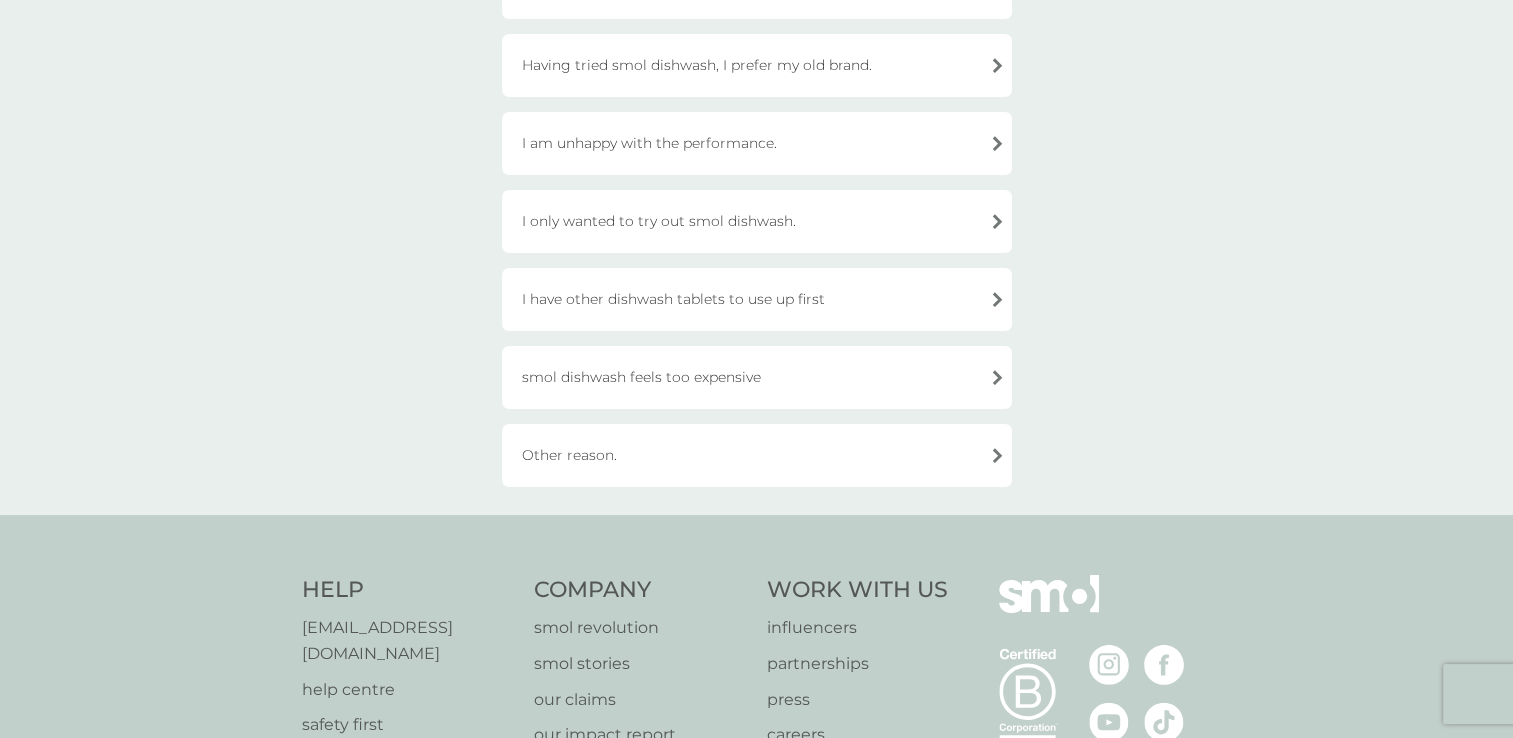 click on "smol dishwash feels too expensive" at bounding box center [757, 377] 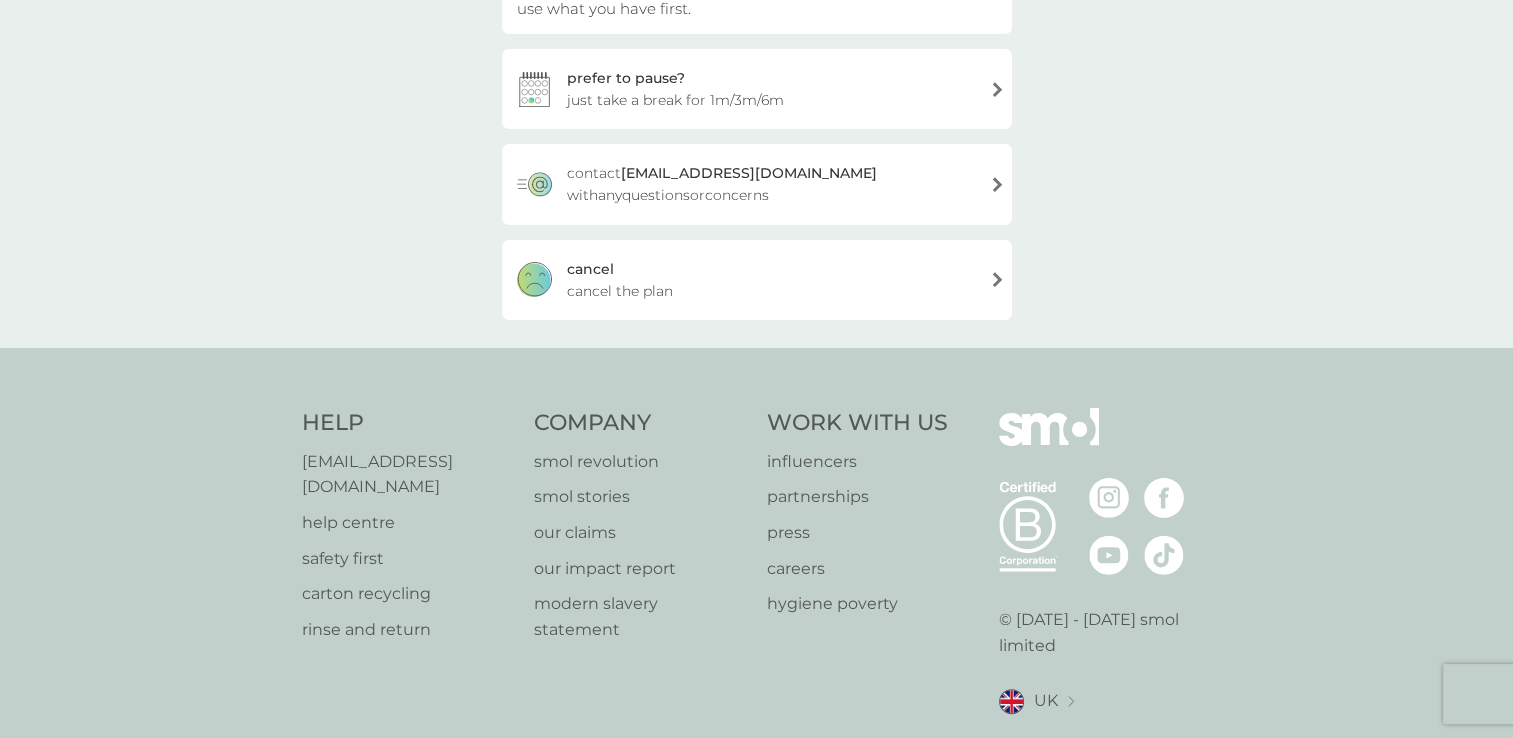 click on "[PERSON_NAME] the plan" at bounding box center [757, 280] 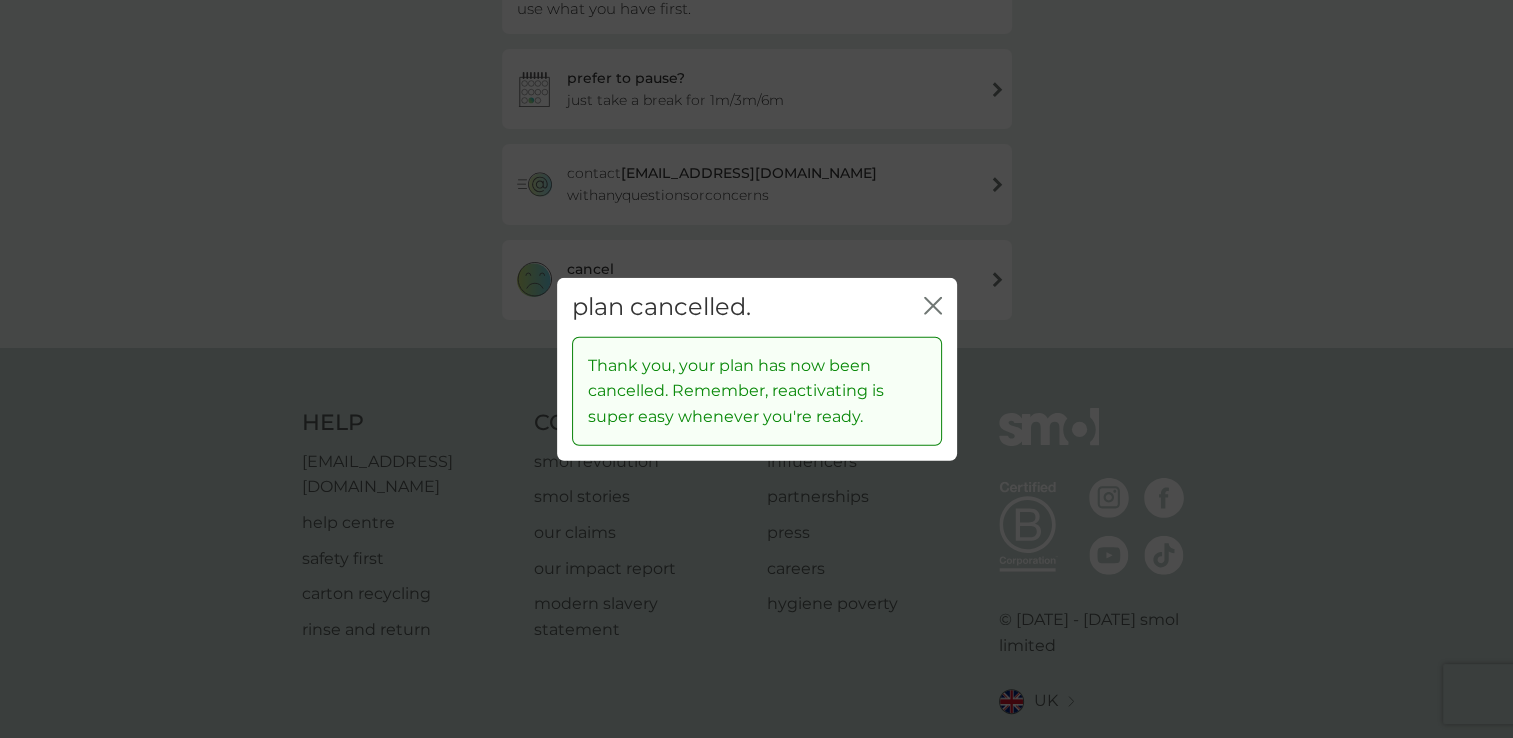 click 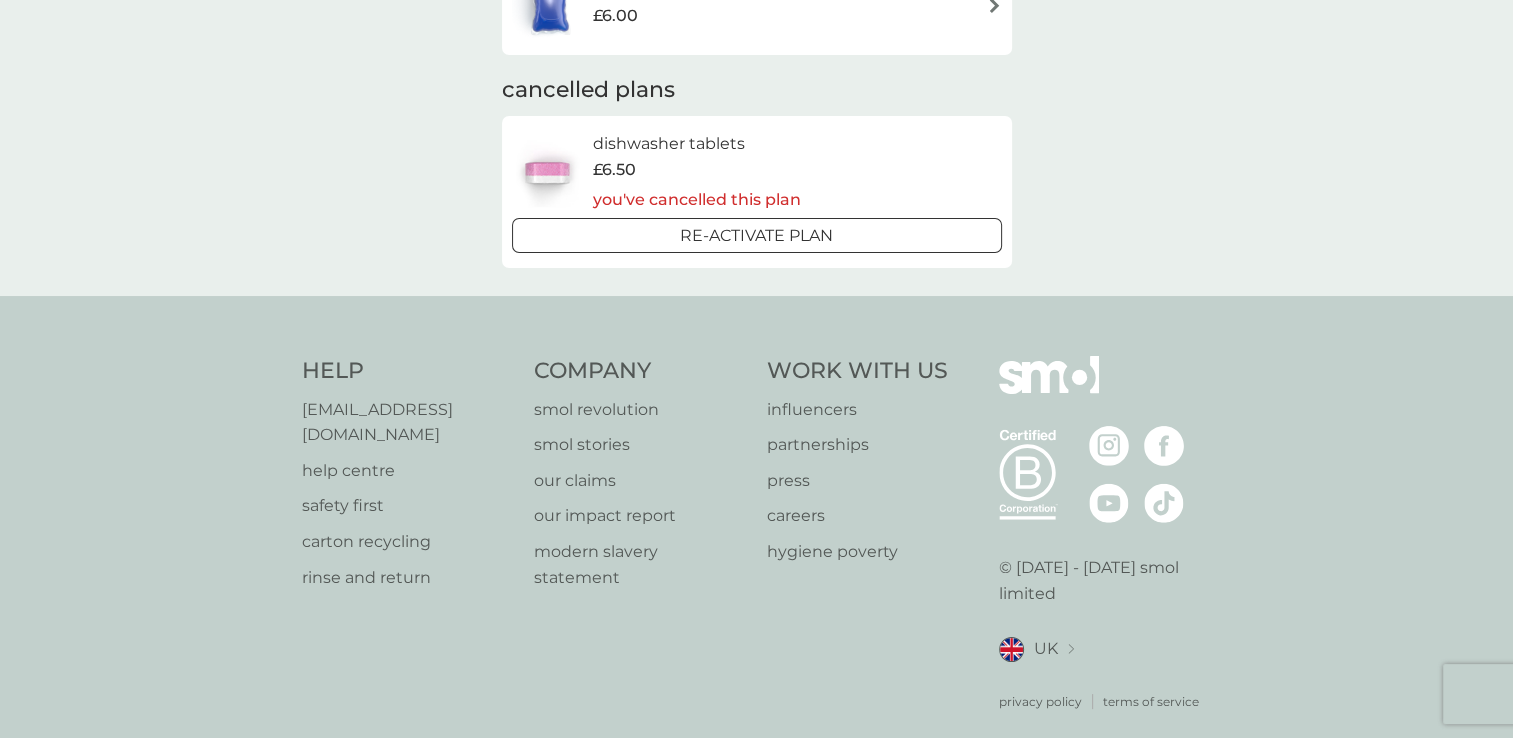 scroll, scrollTop: 0, scrollLeft: 0, axis: both 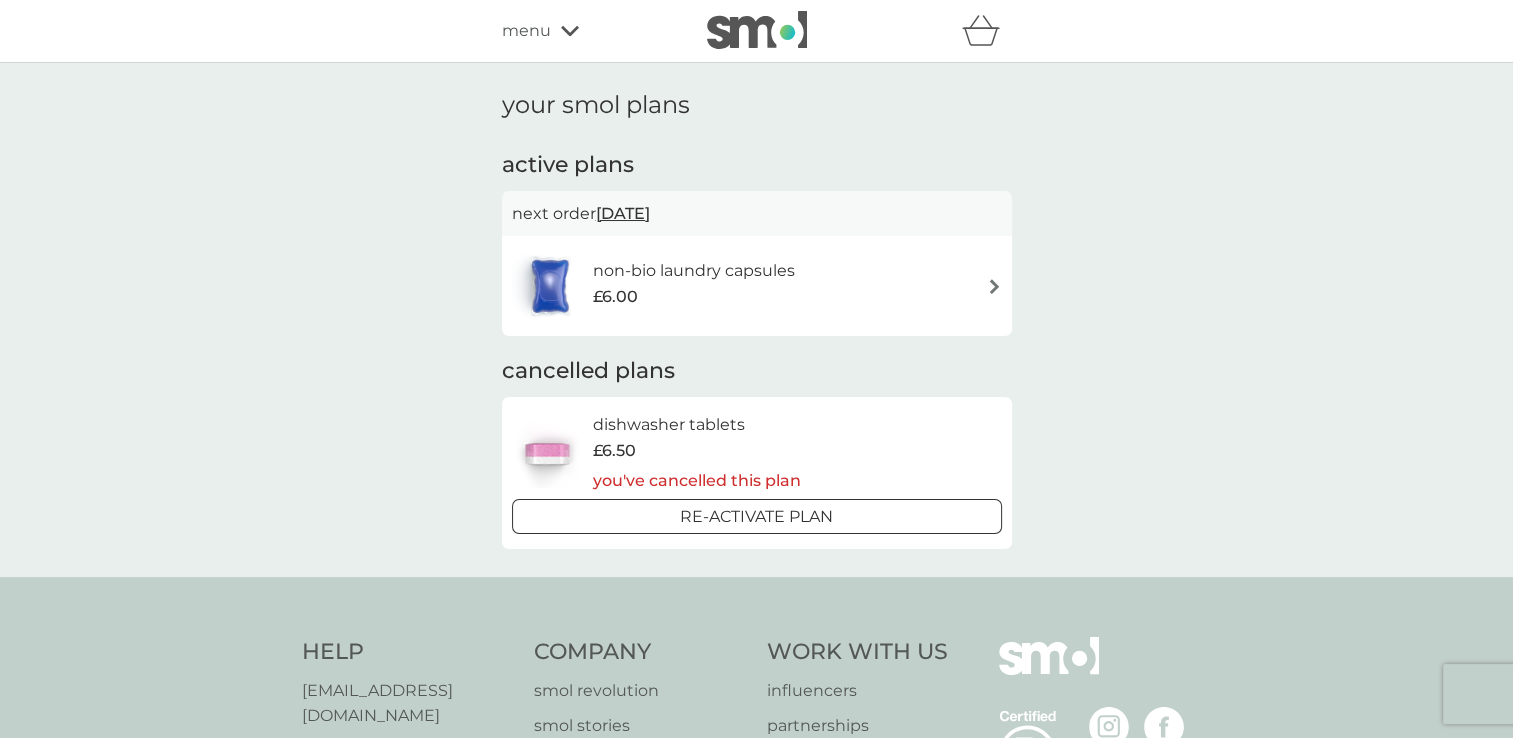 click at bounding box center [994, 286] 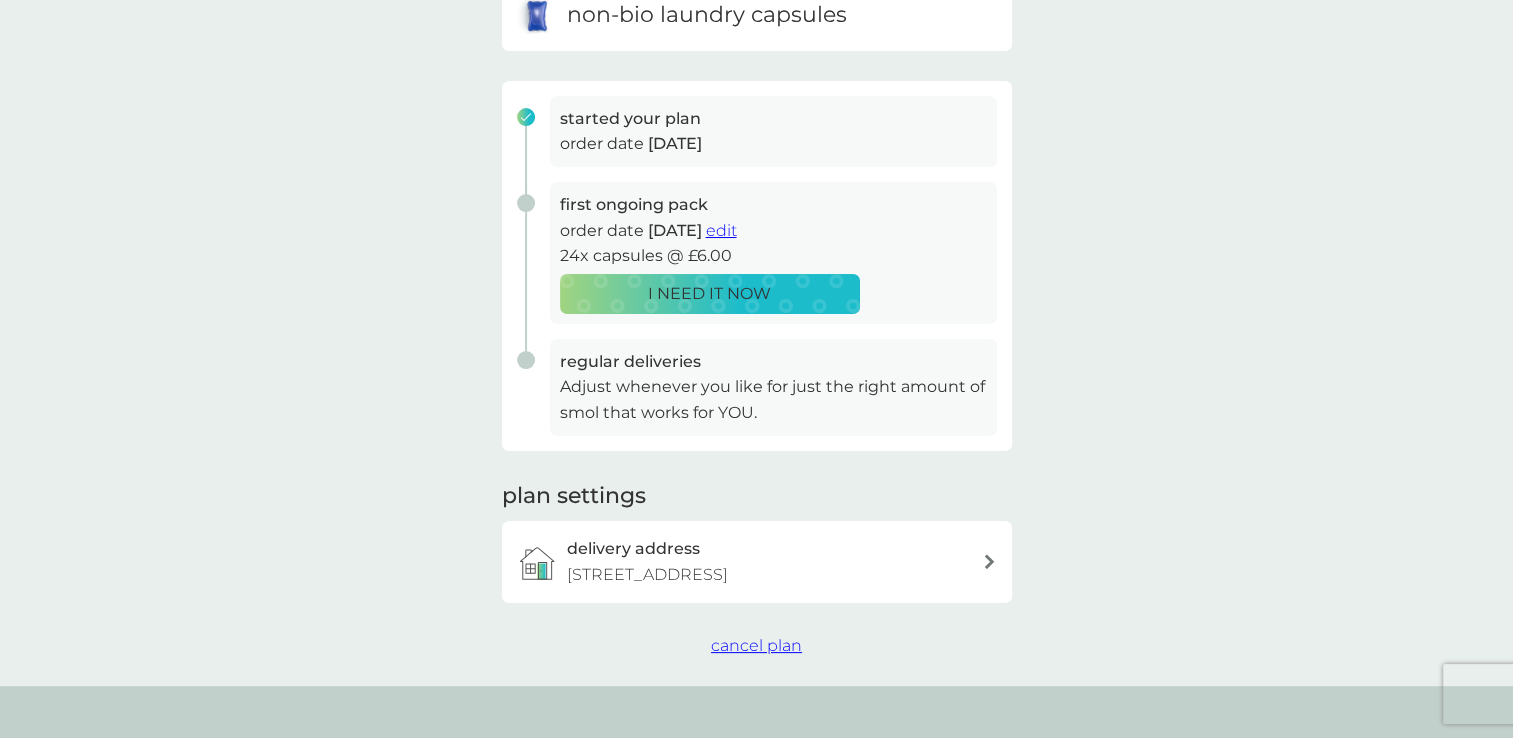 scroll, scrollTop: 238, scrollLeft: 0, axis: vertical 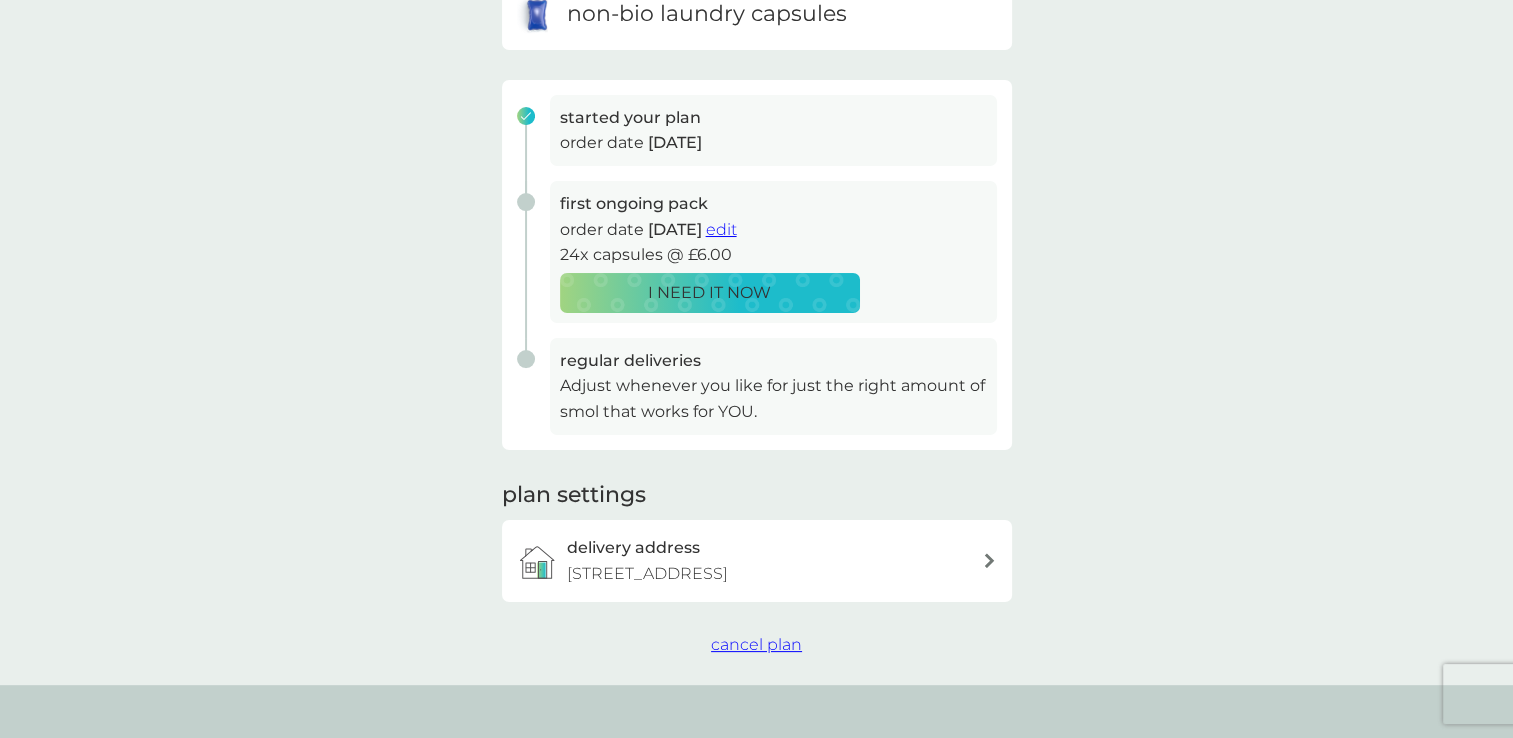 click on "cancel plan" at bounding box center (756, 644) 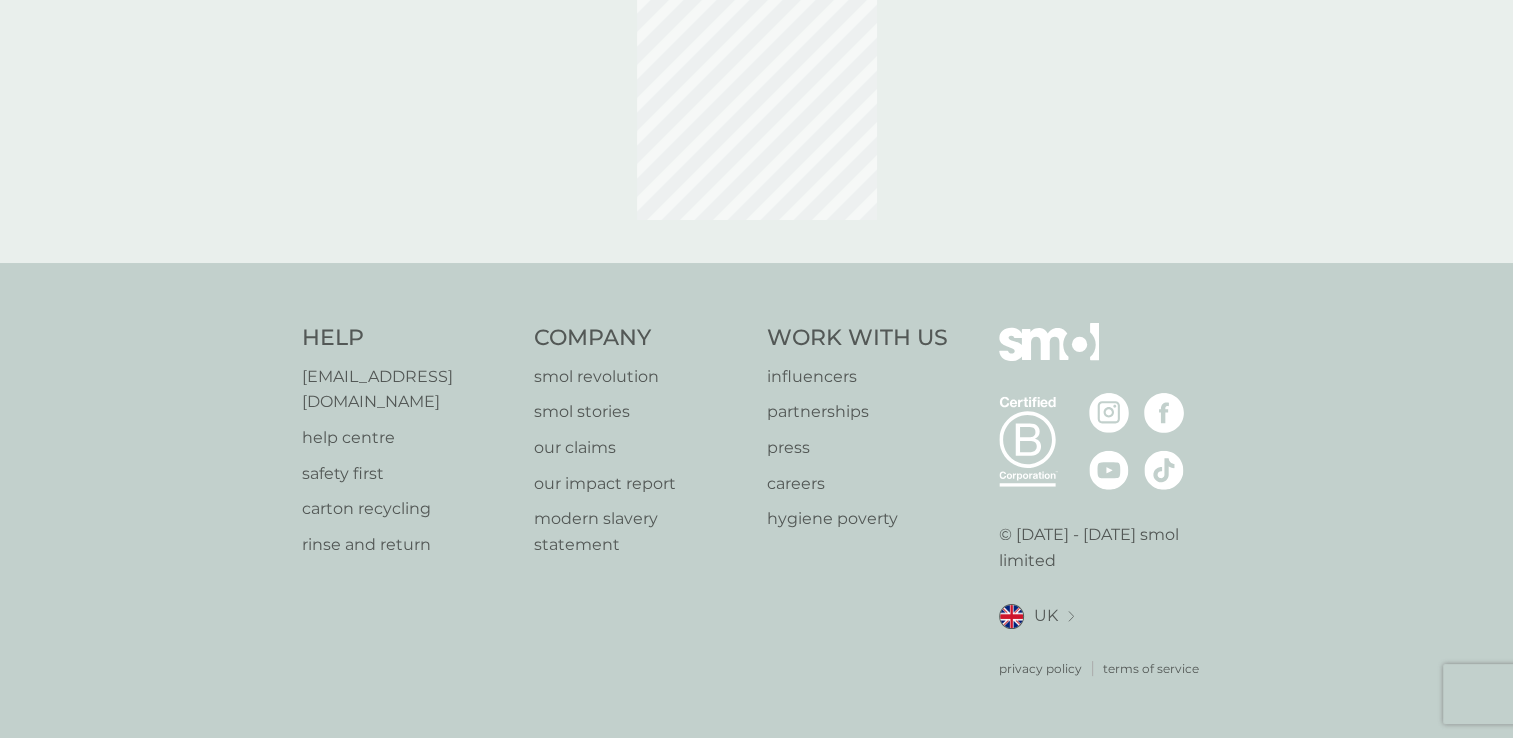 scroll, scrollTop: 0, scrollLeft: 0, axis: both 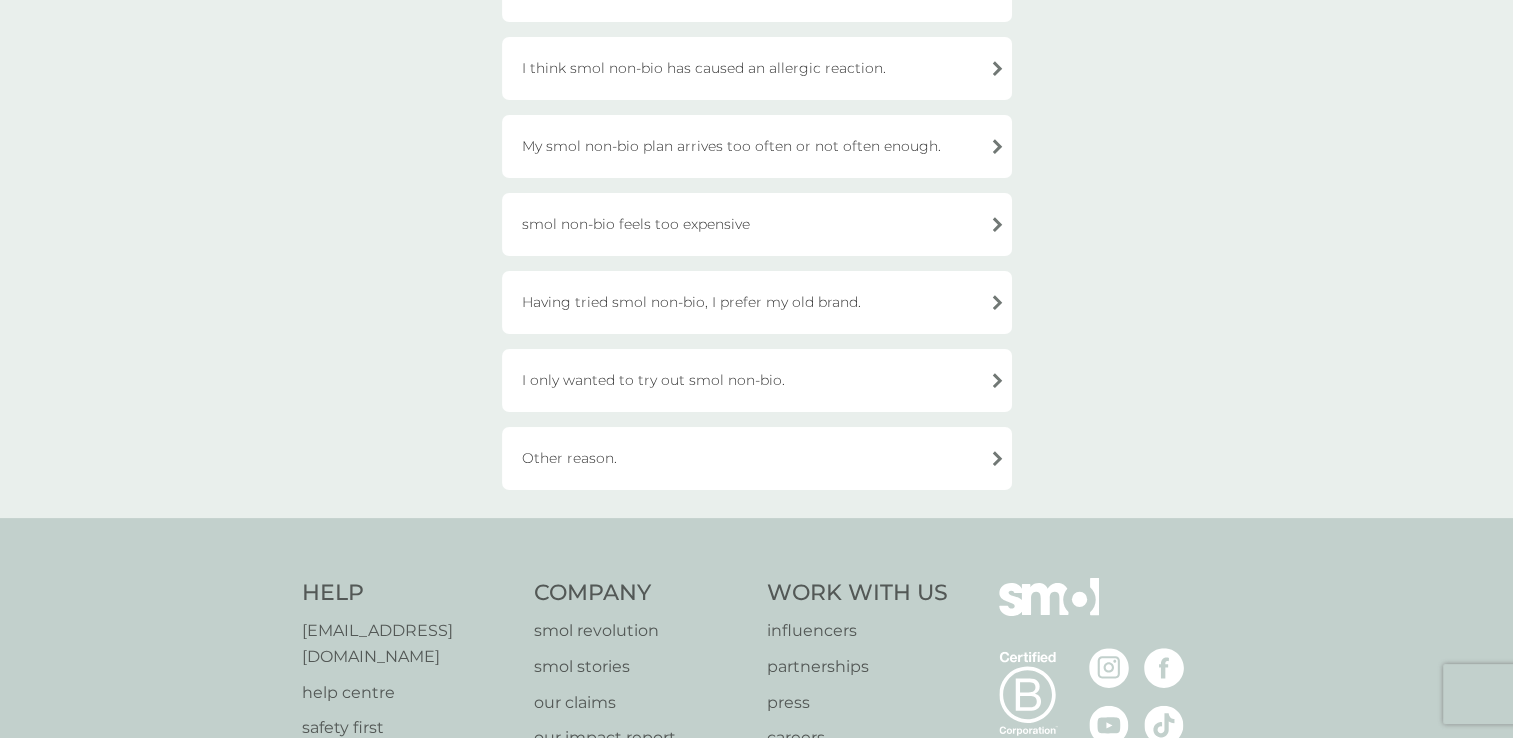 click on "I only wanted to try out smol non-bio." at bounding box center [757, 380] 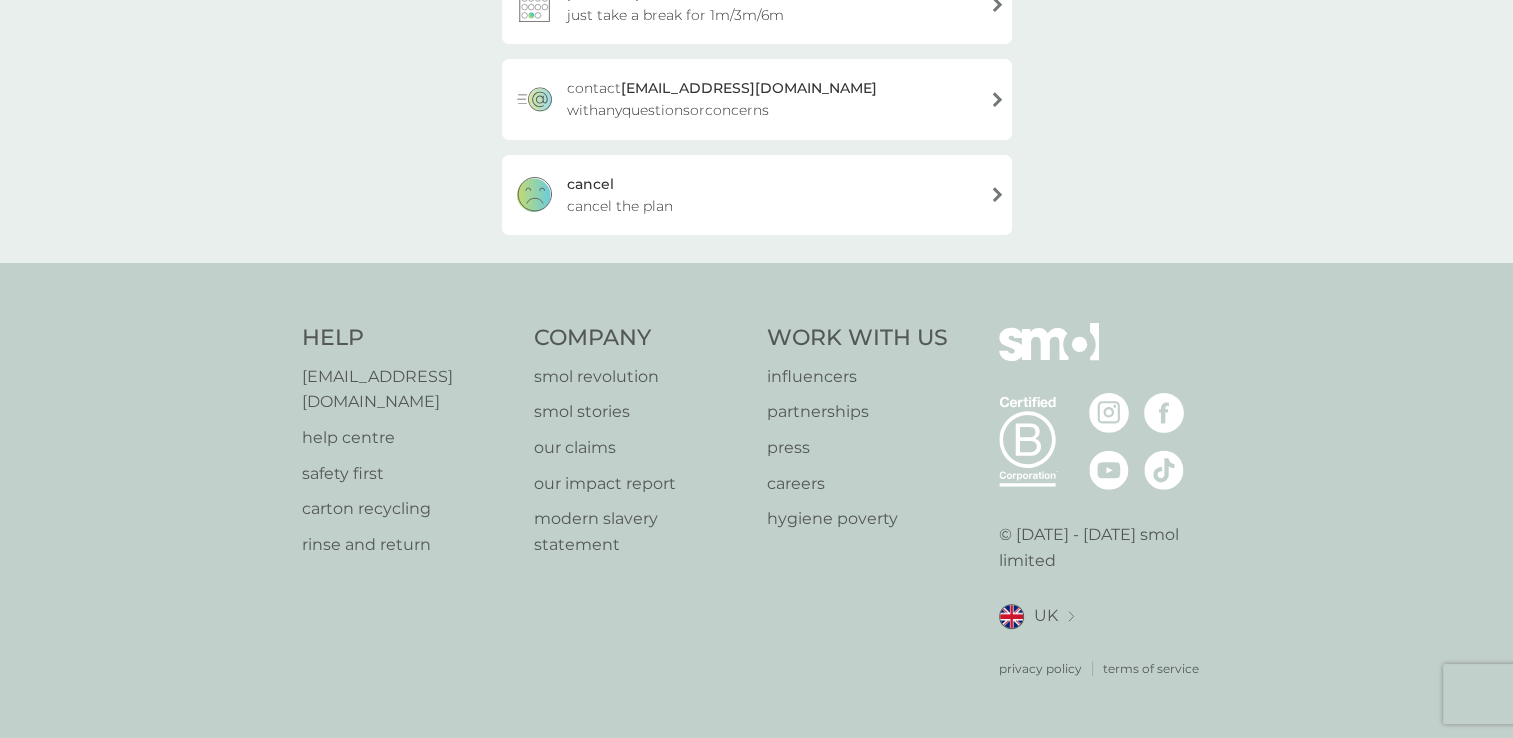 scroll, scrollTop: 340, scrollLeft: 0, axis: vertical 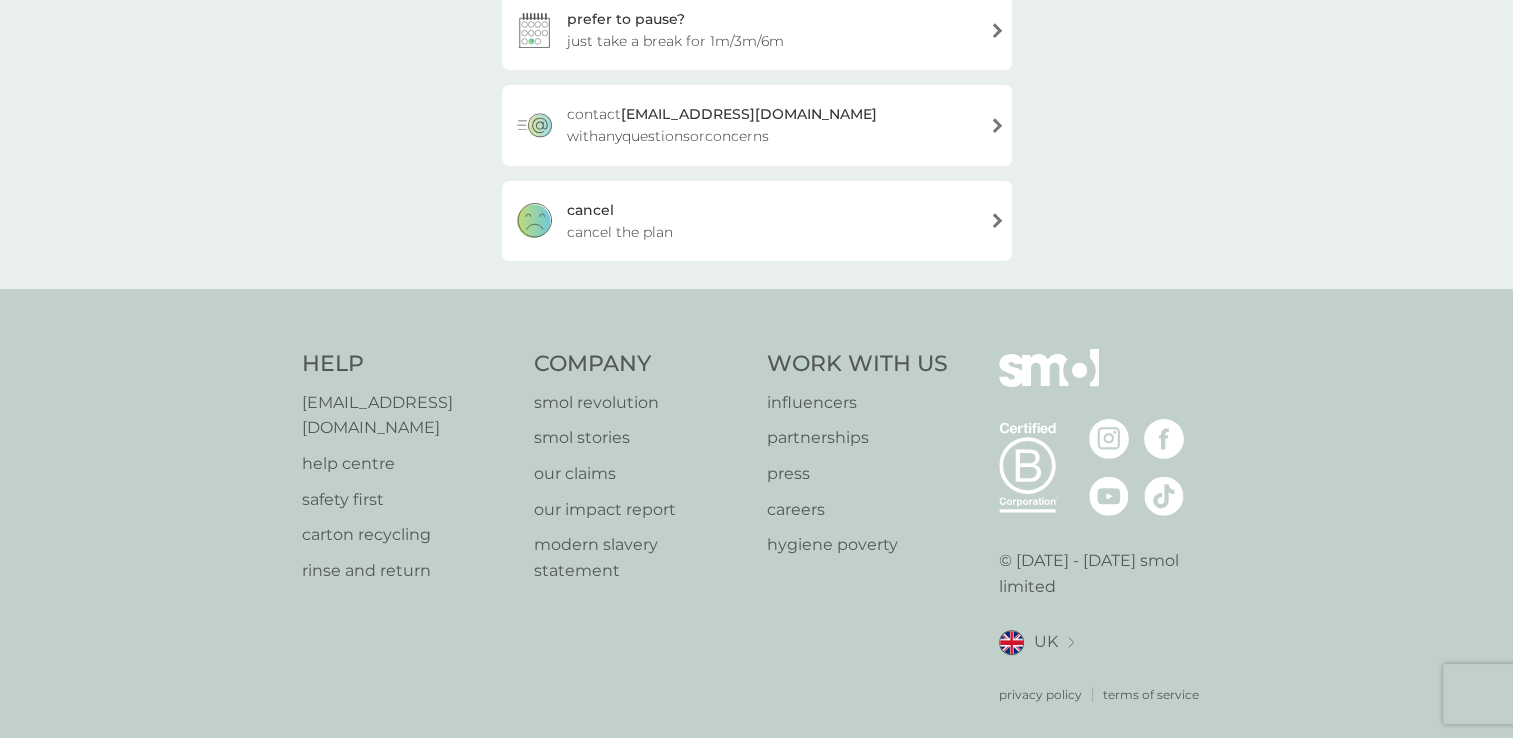 click on "[PERSON_NAME] the plan" at bounding box center [757, 221] 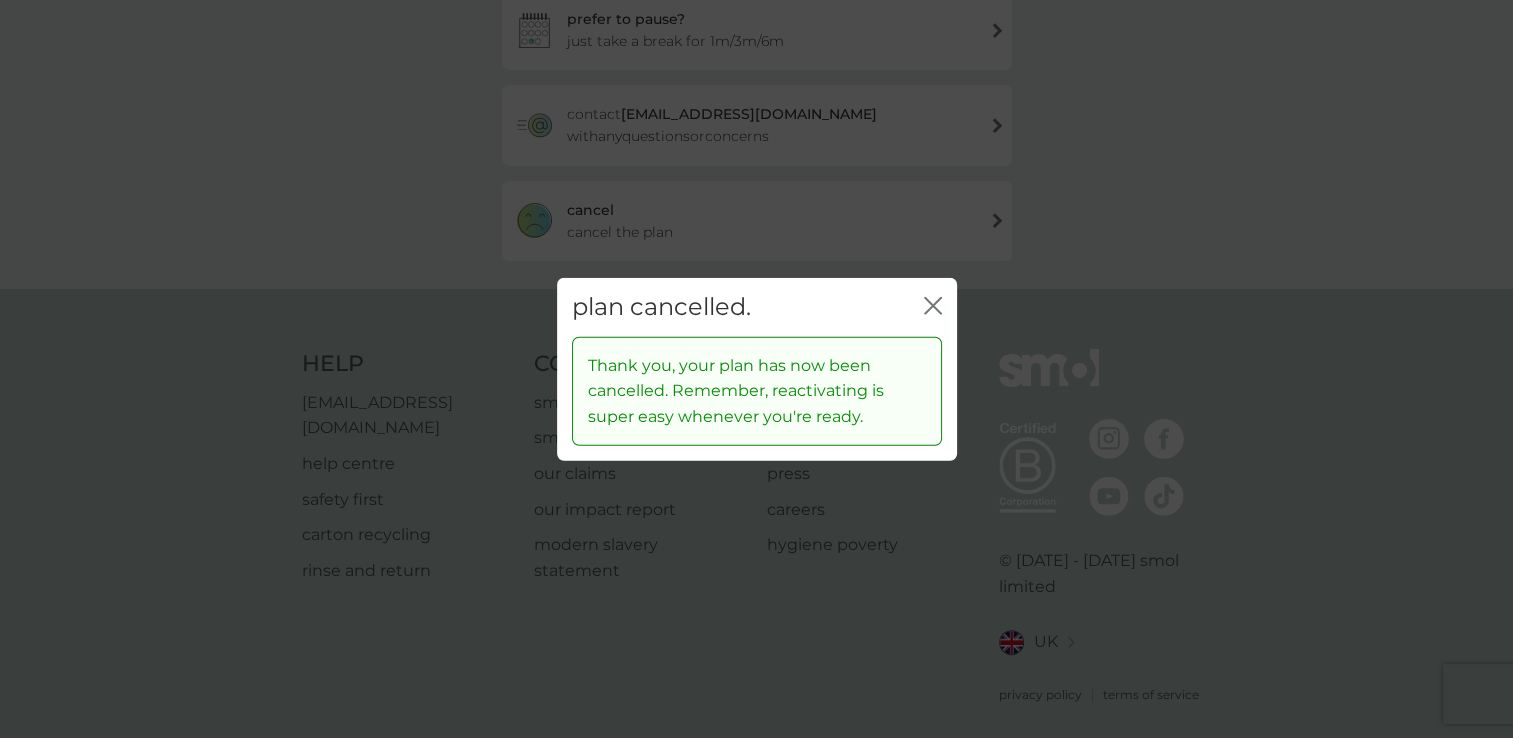 click on "close" 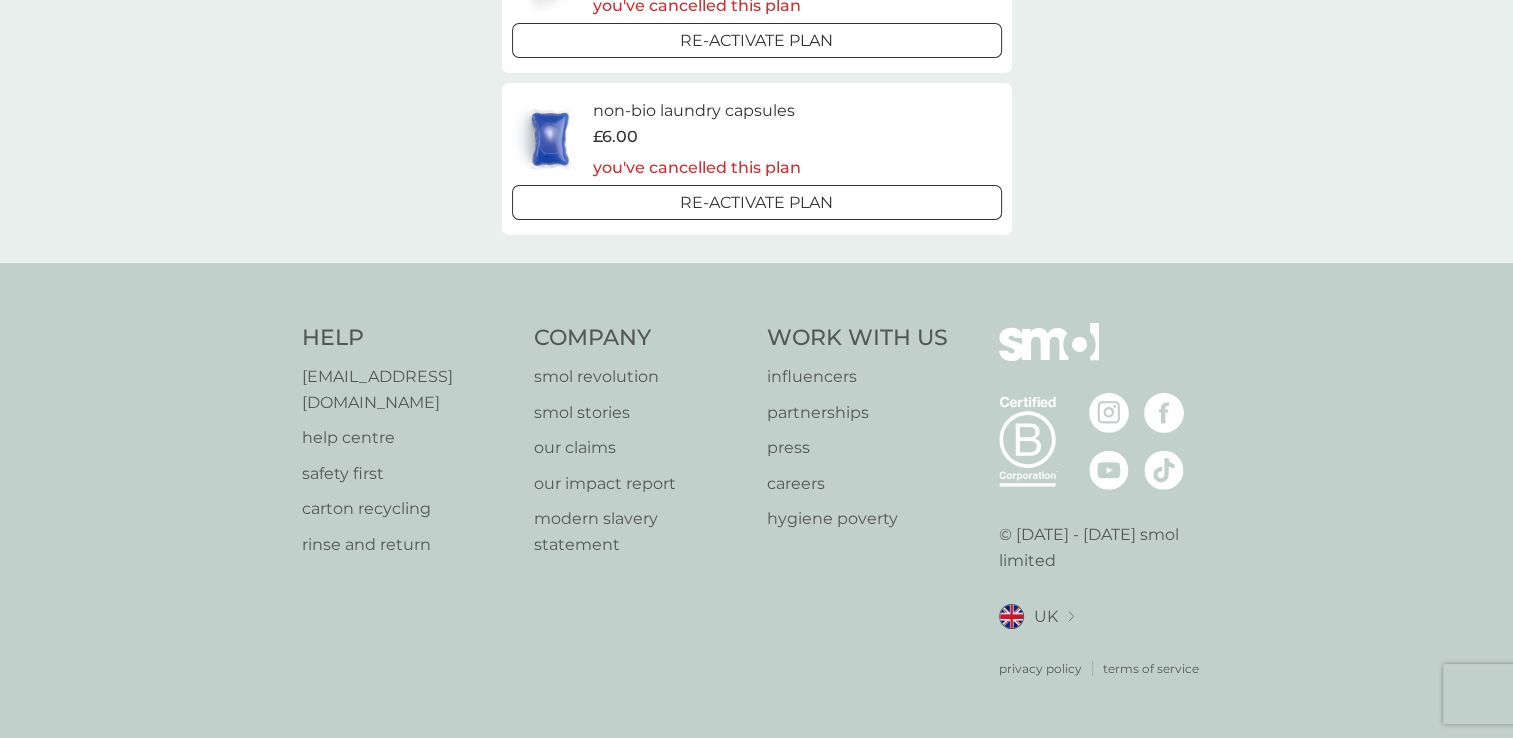 scroll, scrollTop: 0, scrollLeft: 0, axis: both 